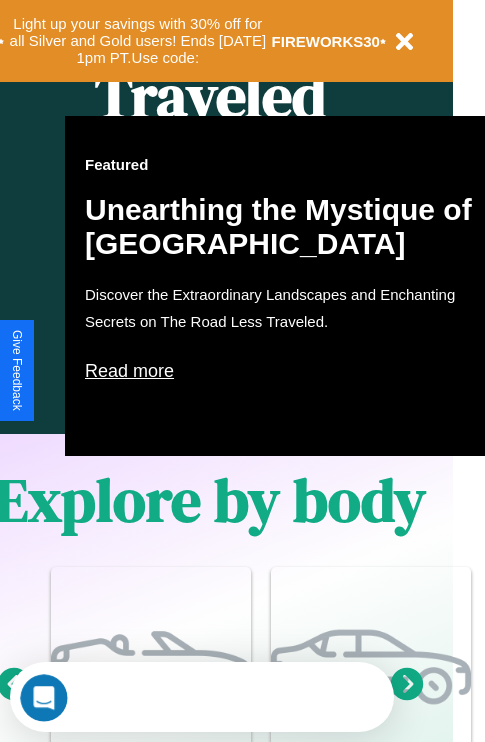 scroll, scrollTop: 0, scrollLeft: 0, axis: both 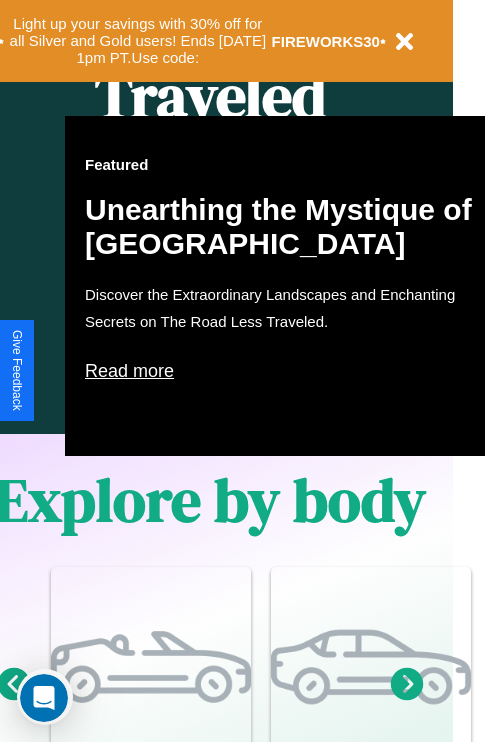 click on "Read more" at bounding box center (285, 371) 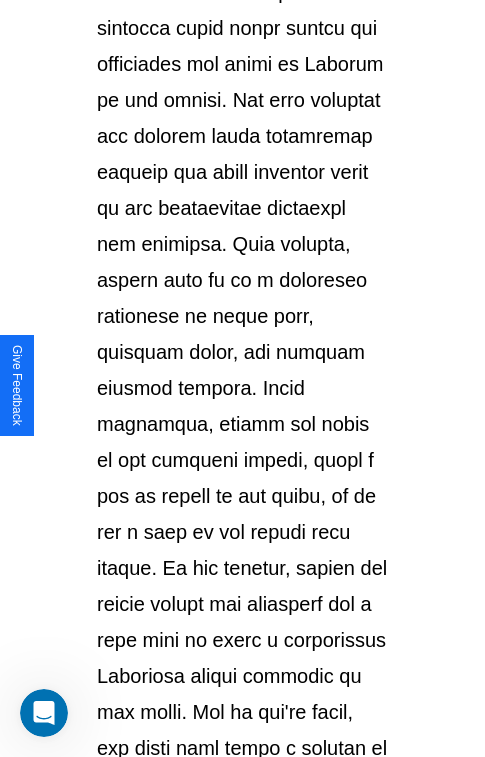 scroll, scrollTop: 3458, scrollLeft: 0, axis: vertical 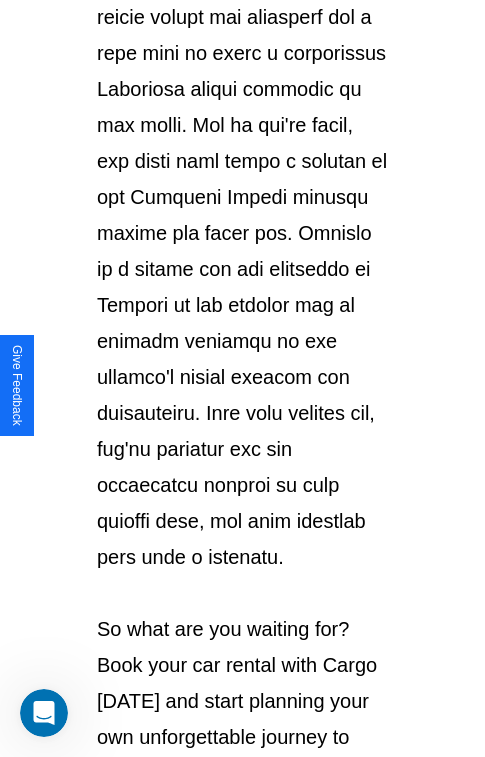 click on "Explore Cars" at bounding box center (242, 819) 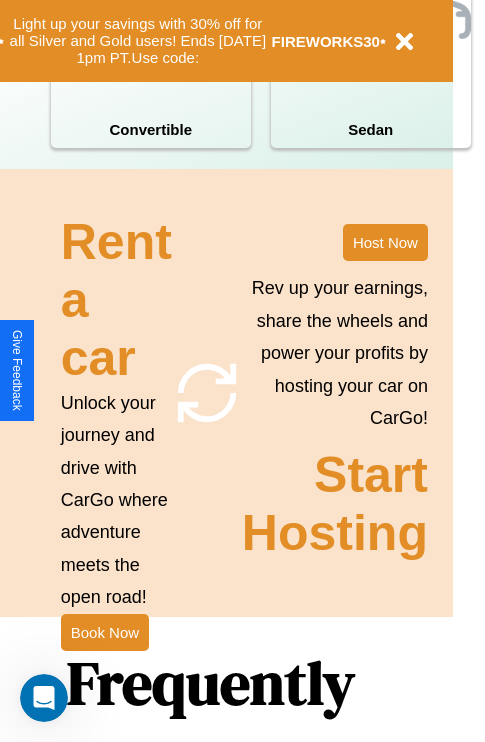 scroll, scrollTop: 2423, scrollLeft: 32, axis: both 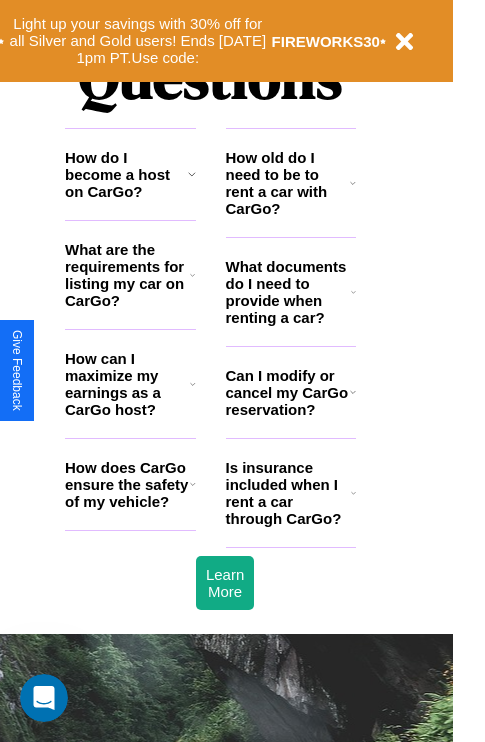 click on "How does CarGo ensure the safety of my vehicle?" at bounding box center [127, 484] 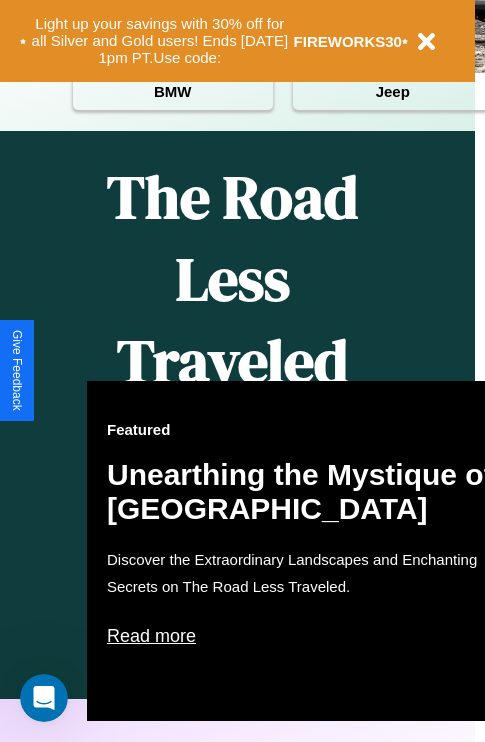 scroll, scrollTop: 0, scrollLeft: 0, axis: both 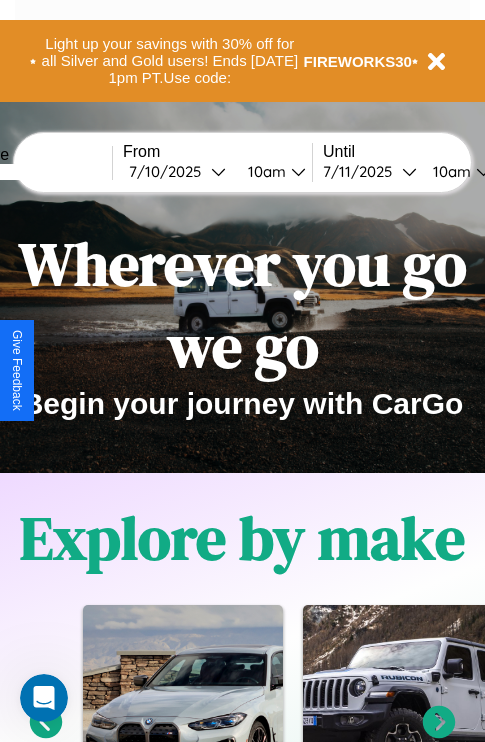click at bounding box center [37, 172] 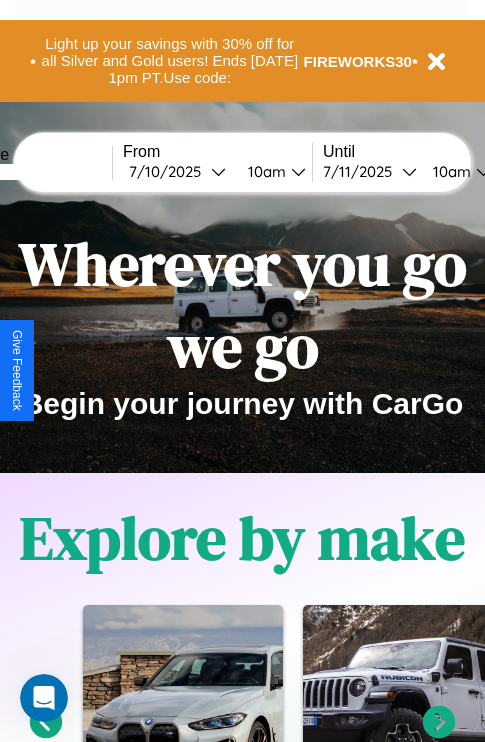 type on "******" 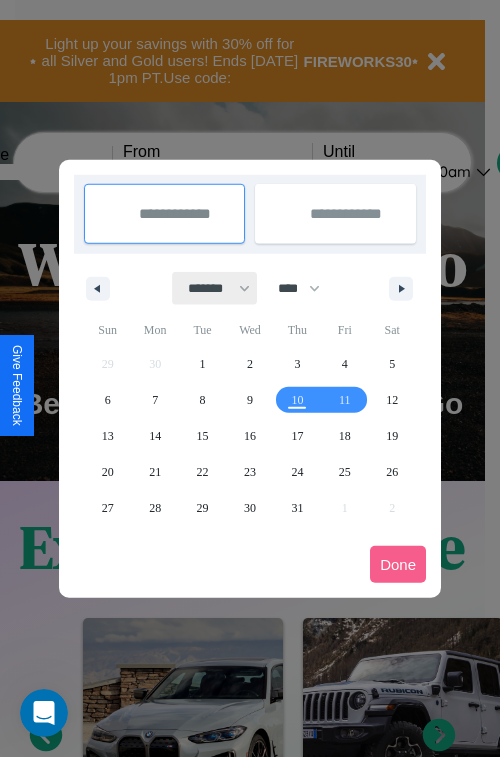 click on "******* ******** ***** ***** *** **** **** ****** ********* ******* ******** ********" at bounding box center [215, 288] 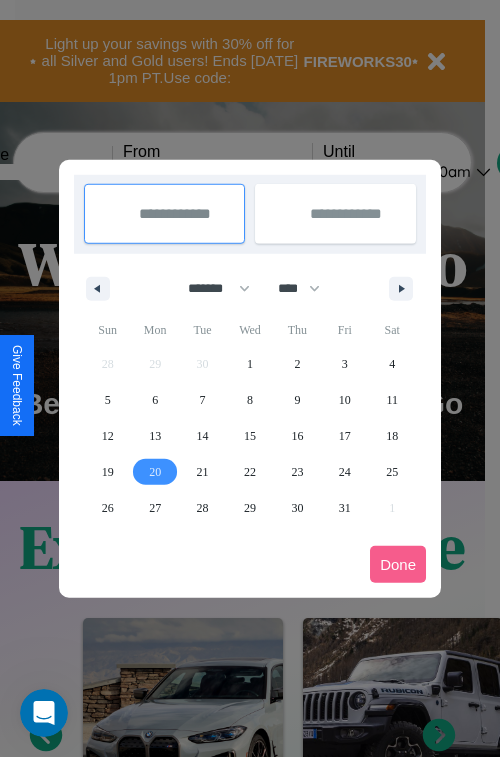 click on "20" at bounding box center (155, 472) 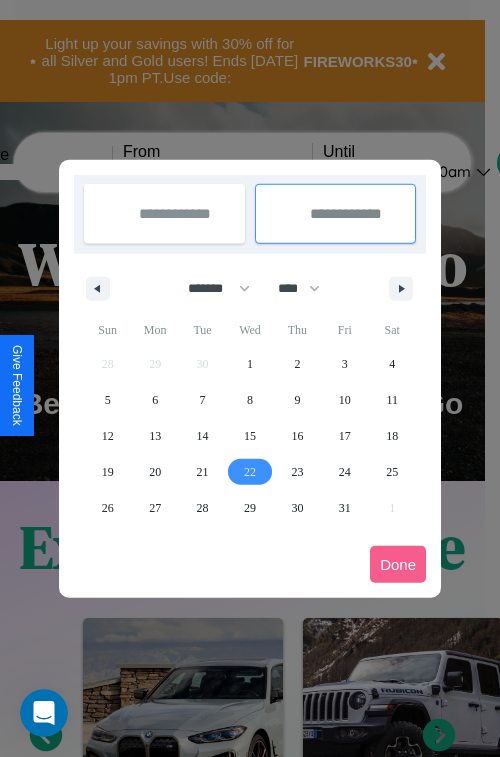 click on "22" at bounding box center [250, 472] 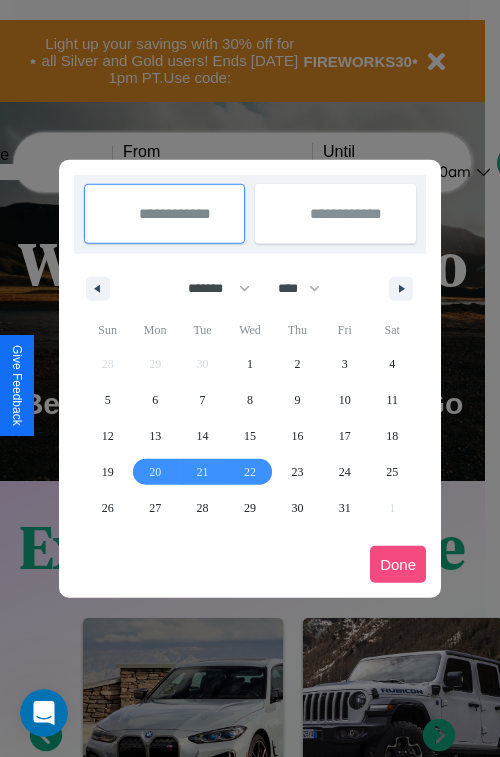 click on "Done" at bounding box center (398, 564) 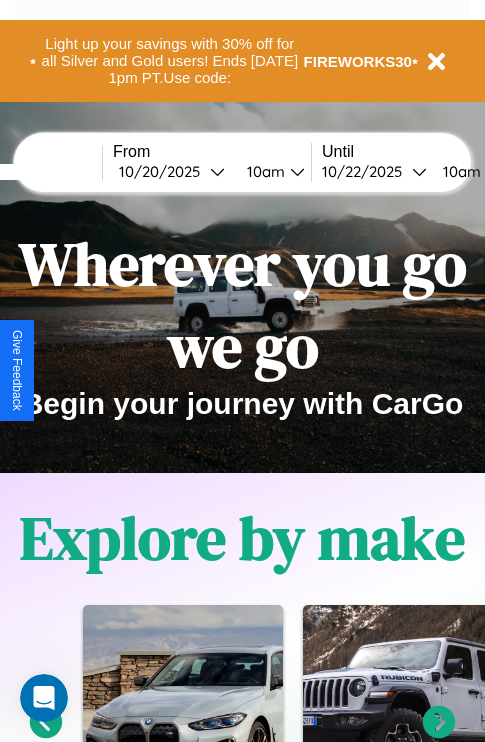 scroll, scrollTop: 0, scrollLeft: 84, axis: horizontal 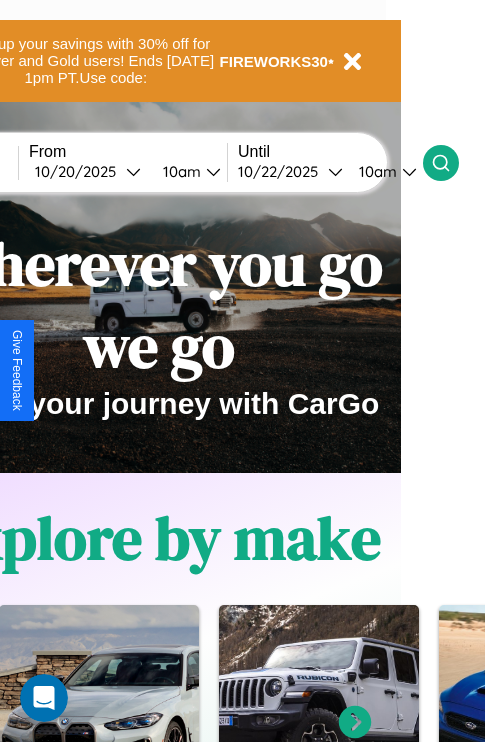 click 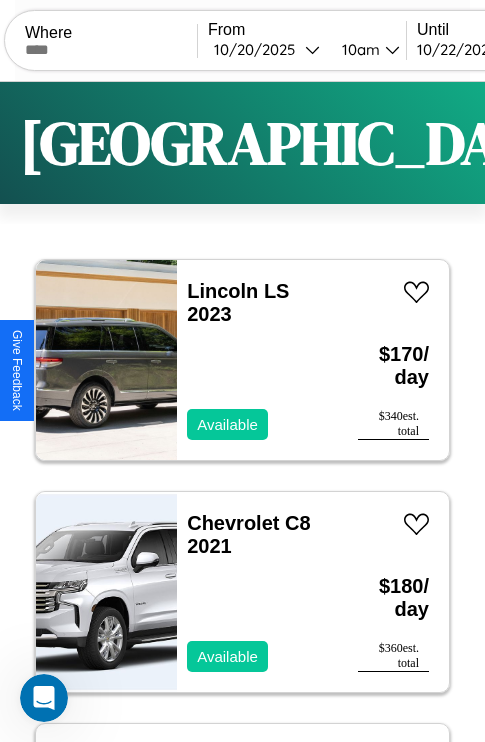 scroll, scrollTop: 95, scrollLeft: 0, axis: vertical 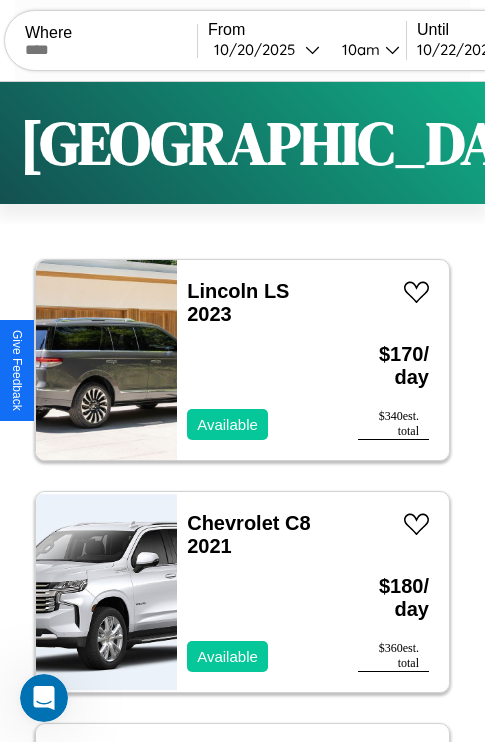 click on "Filters" at bounding box center [640, 143] 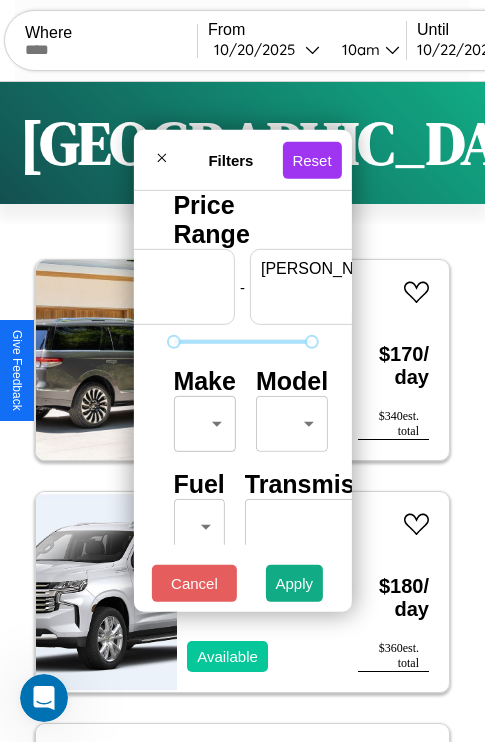 scroll, scrollTop: 0, scrollLeft: 124, axis: horizontal 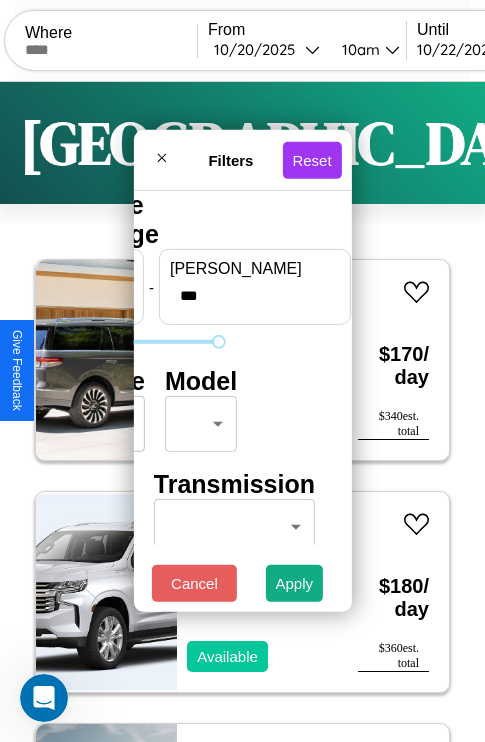 type on "***" 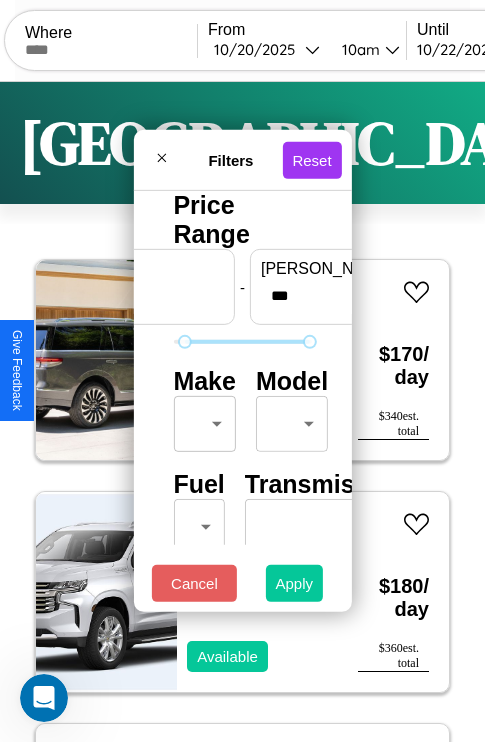 type on "**" 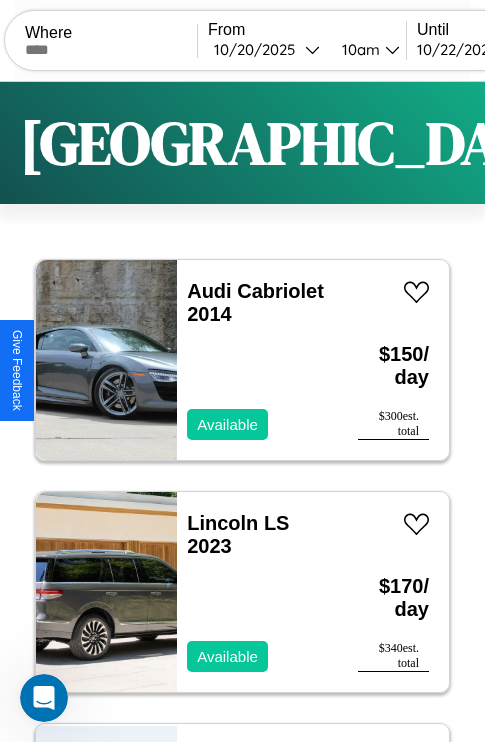 scroll, scrollTop: 95, scrollLeft: 0, axis: vertical 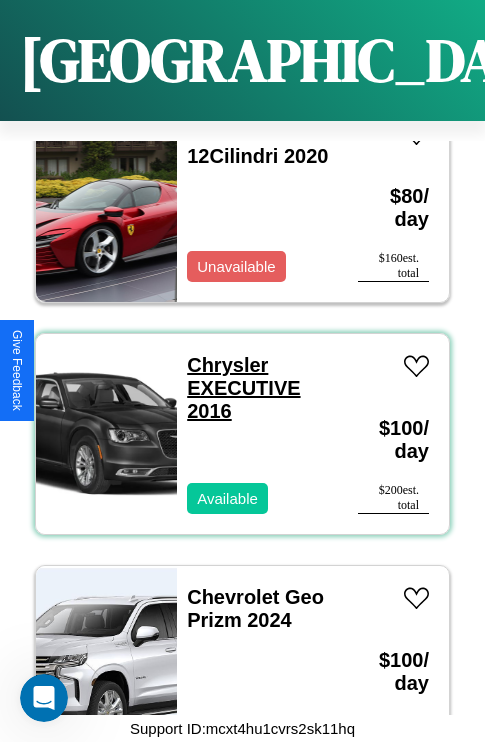 click on "Chrysler   EXECUTIVE   2016" at bounding box center [243, 388] 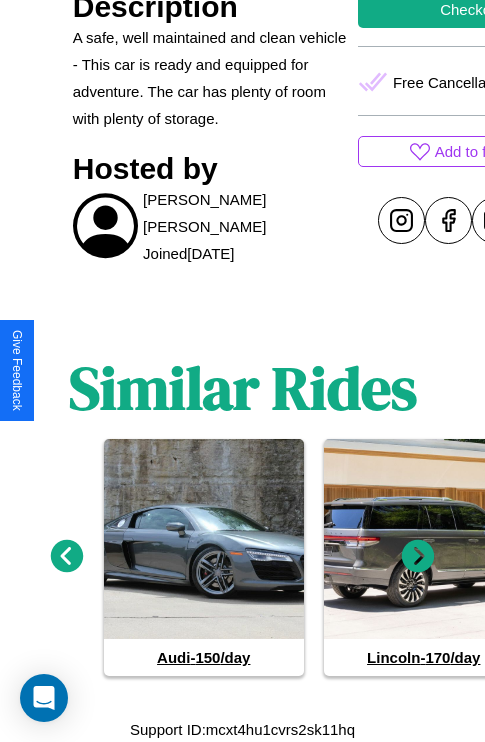 scroll, scrollTop: 853, scrollLeft: 0, axis: vertical 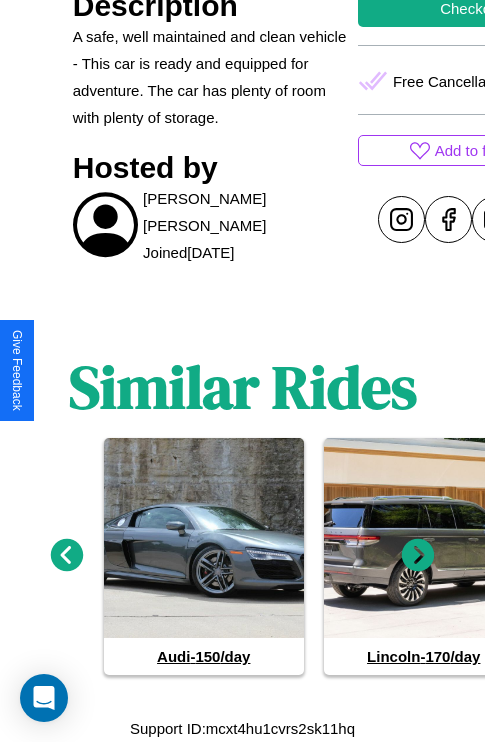 click 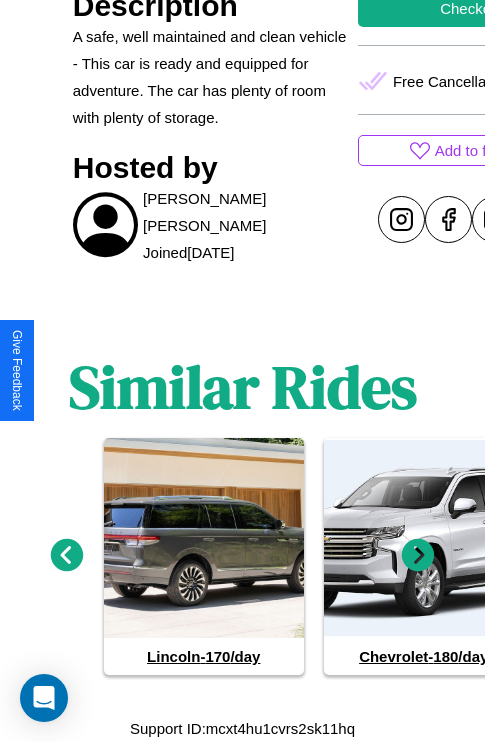 click 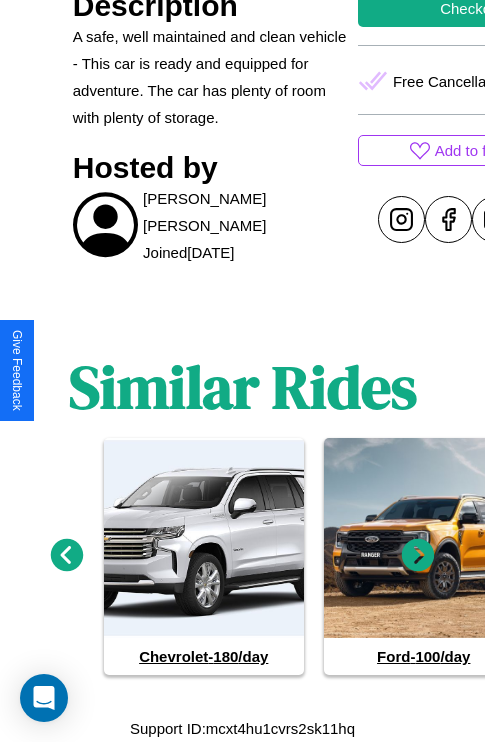 click 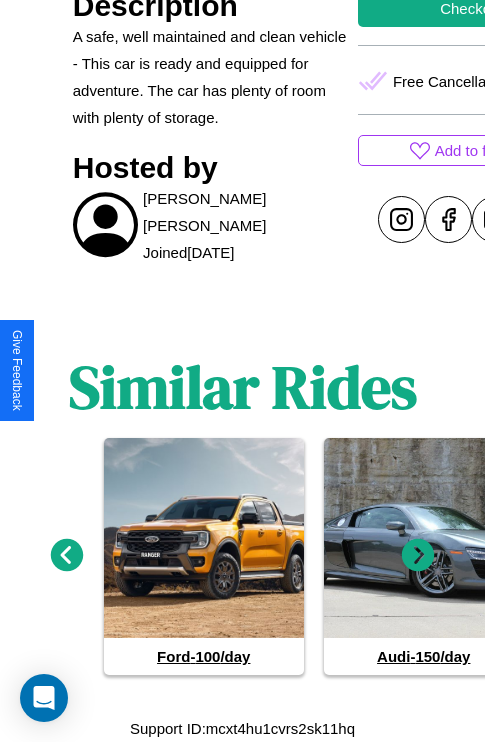 click 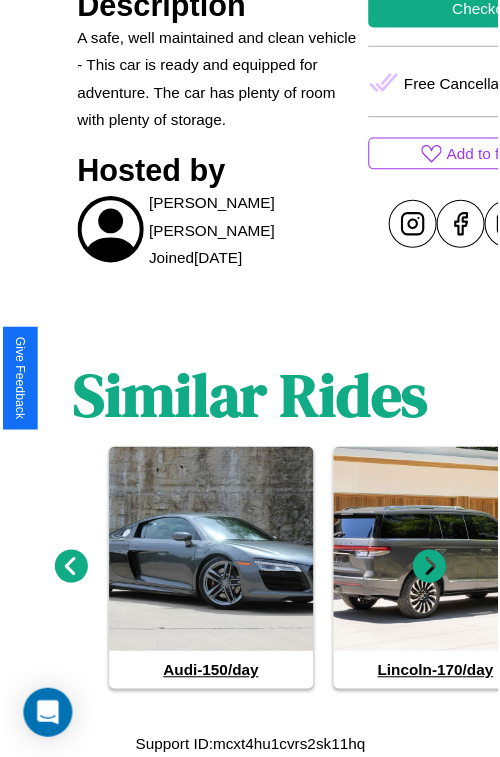 scroll, scrollTop: 641, scrollLeft: 84, axis: both 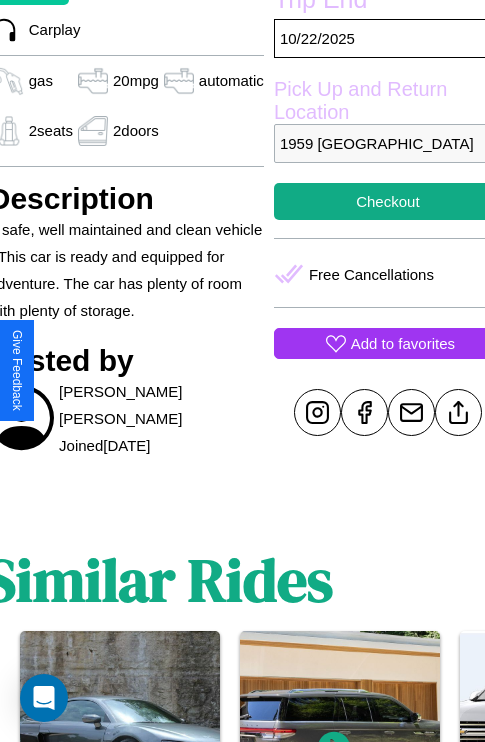 click on "Add to favorites" at bounding box center [403, 343] 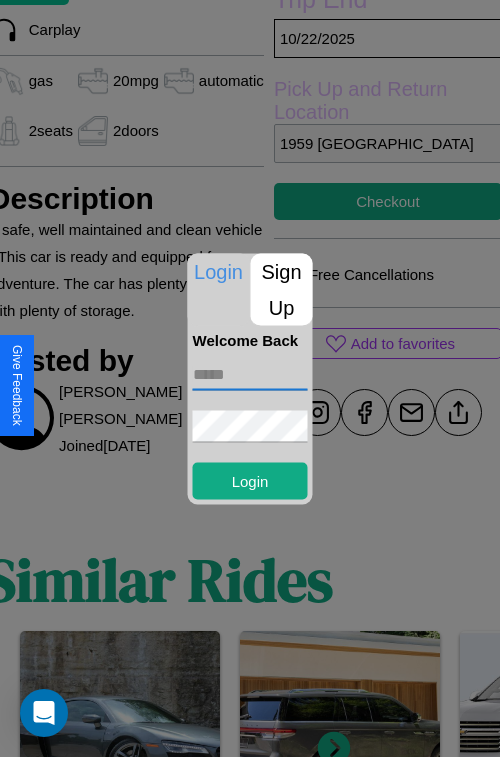 click at bounding box center [250, 374] 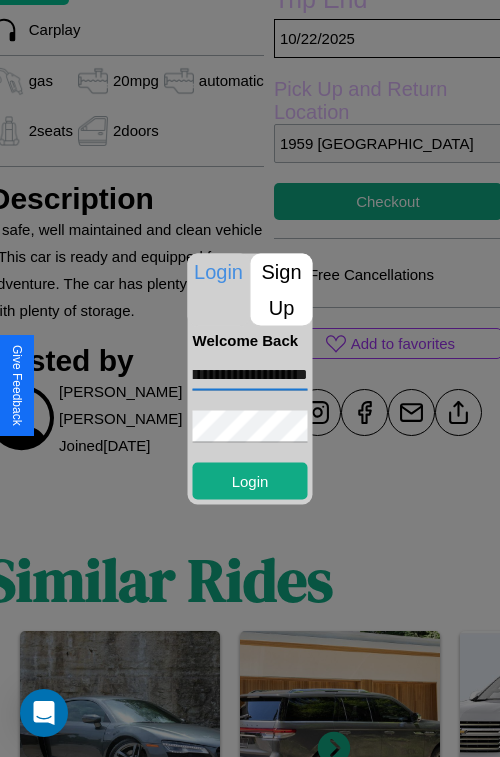 scroll, scrollTop: 0, scrollLeft: 63, axis: horizontal 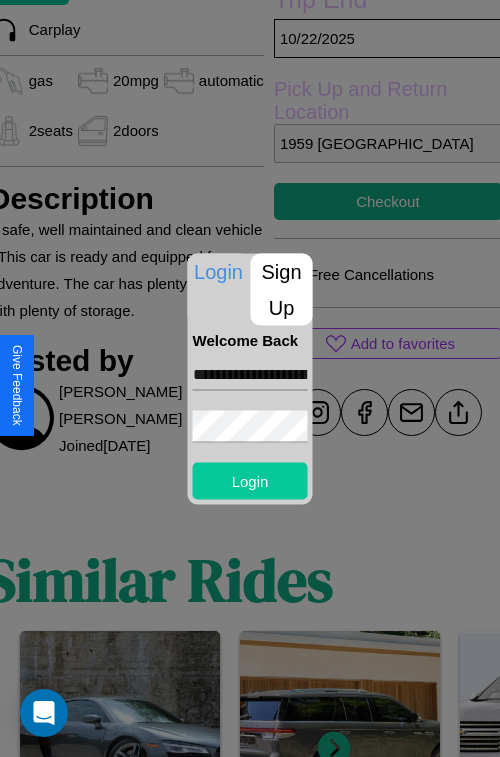 click on "Login" at bounding box center (250, 480) 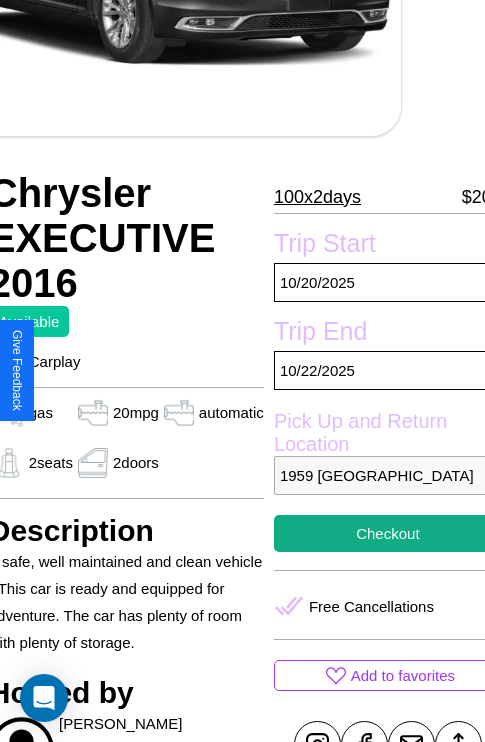 scroll, scrollTop: 221, scrollLeft: 84, axis: both 